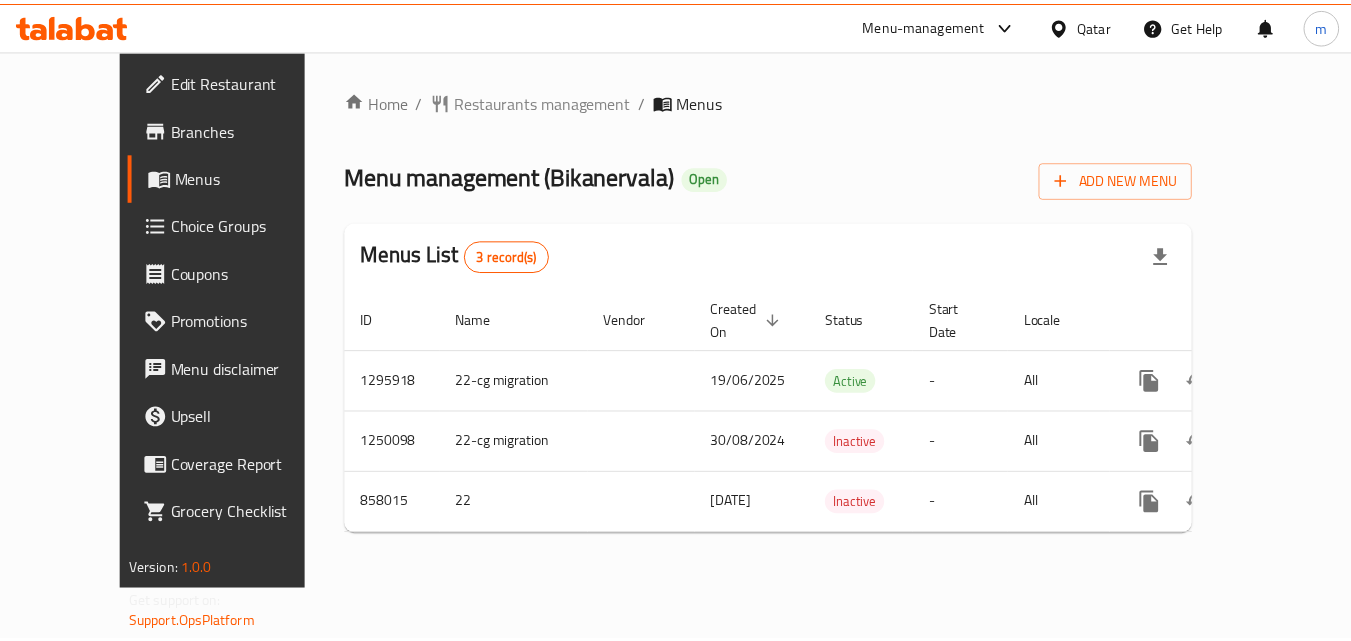 scroll, scrollTop: 0, scrollLeft: 0, axis: both 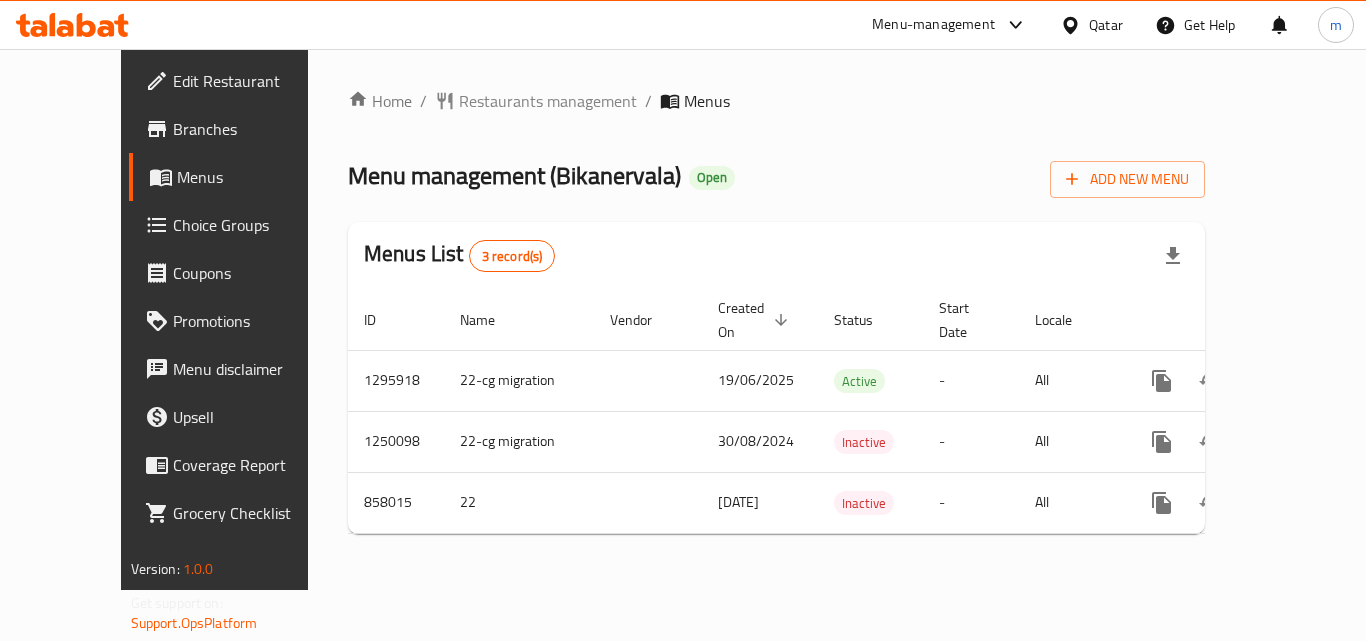 click 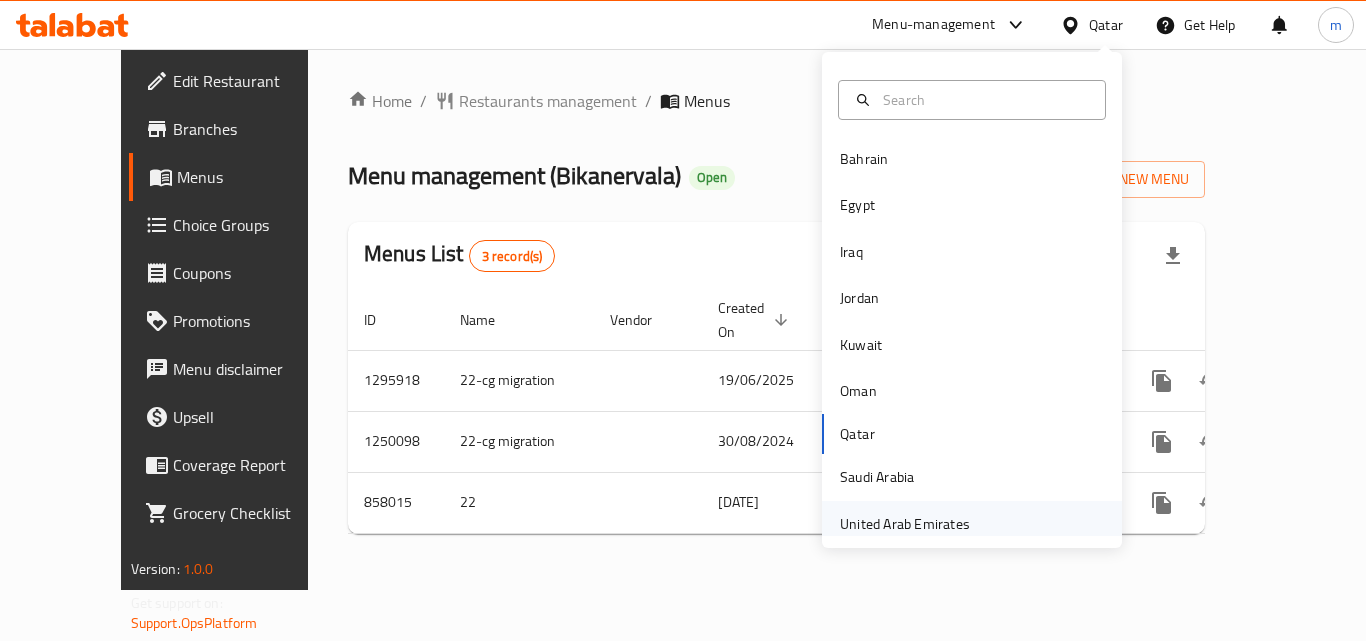 click on "United Arab Emirates" at bounding box center (905, 524) 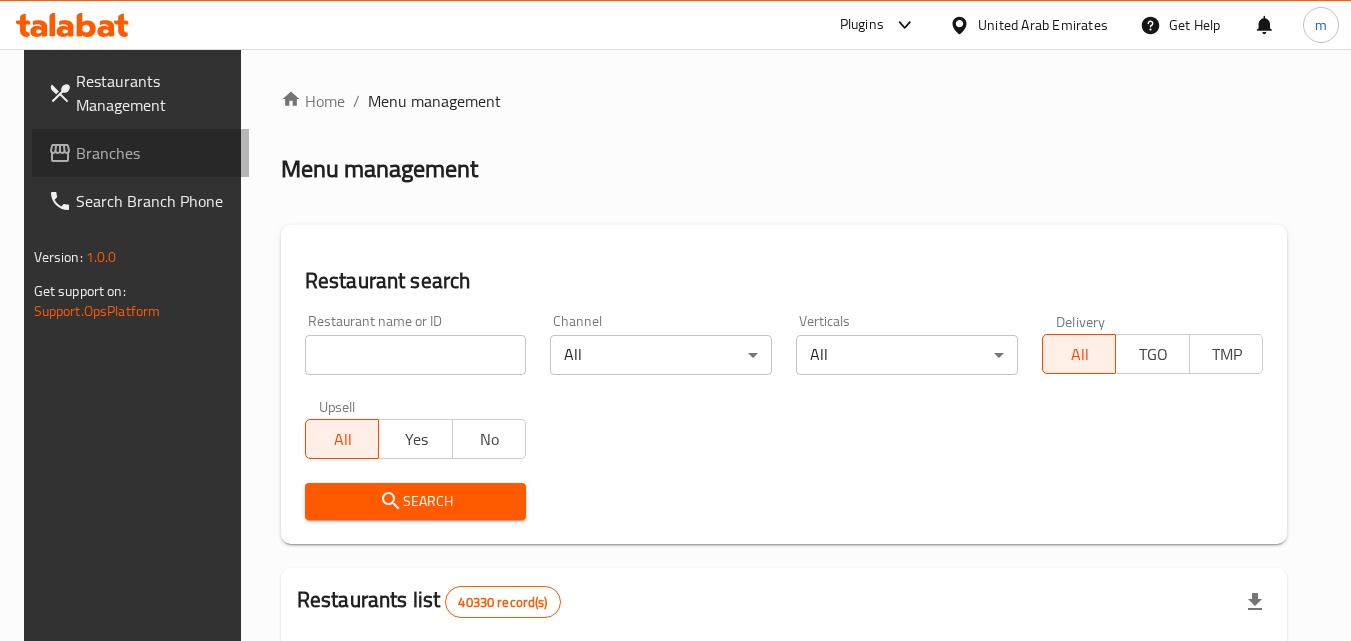 click on "Branches" at bounding box center [141, 153] 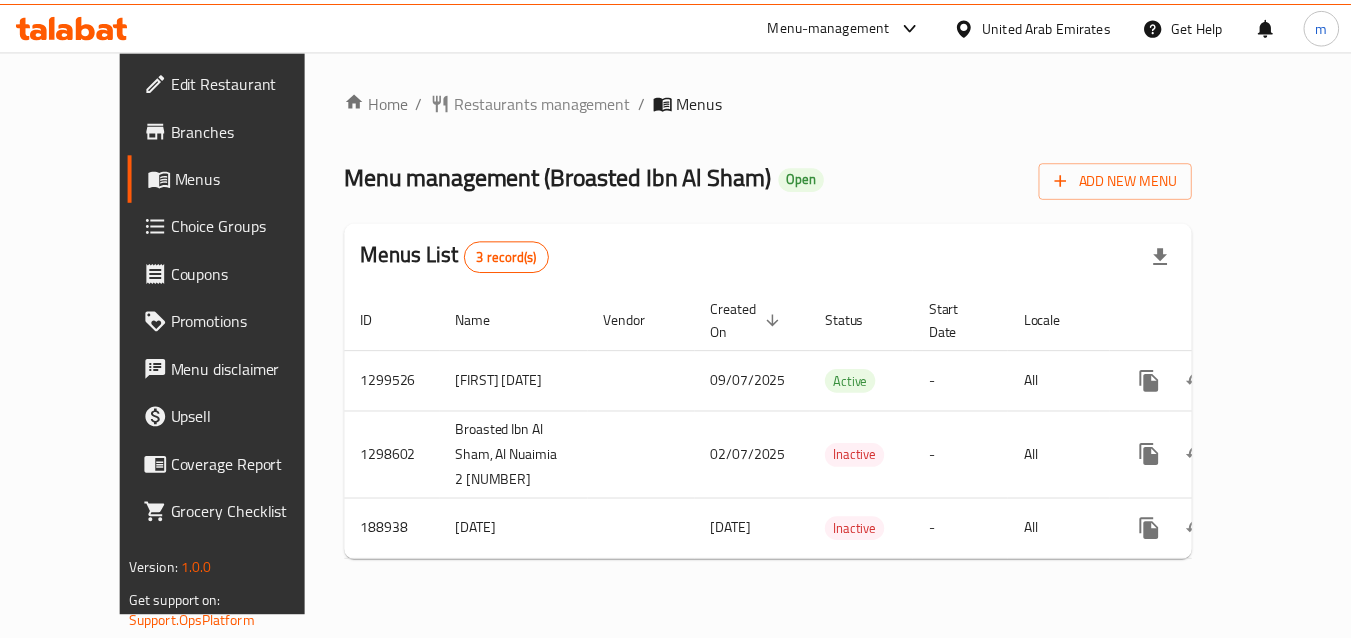 scroll, scrollTop: 0, scrollLeft: 0, axis: both 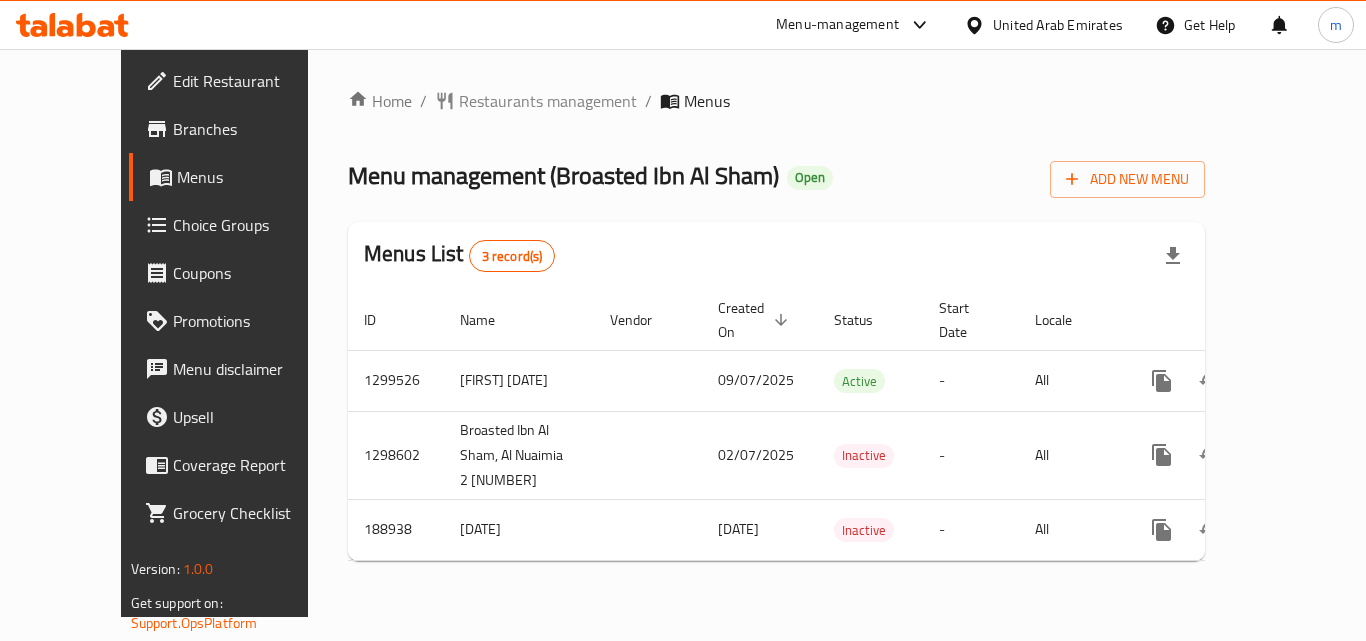 click on "United Arab Emirates" at bounding box center (1058, 25) 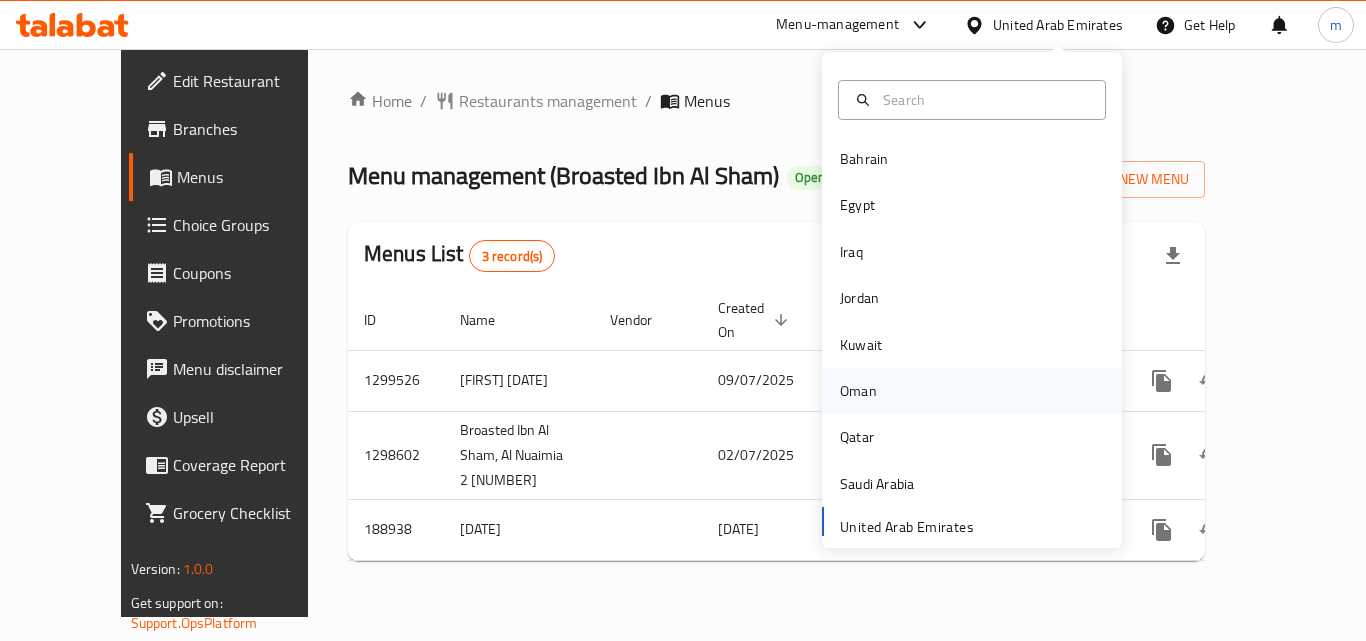 click on "Oman" at bounding box center (858, 391) 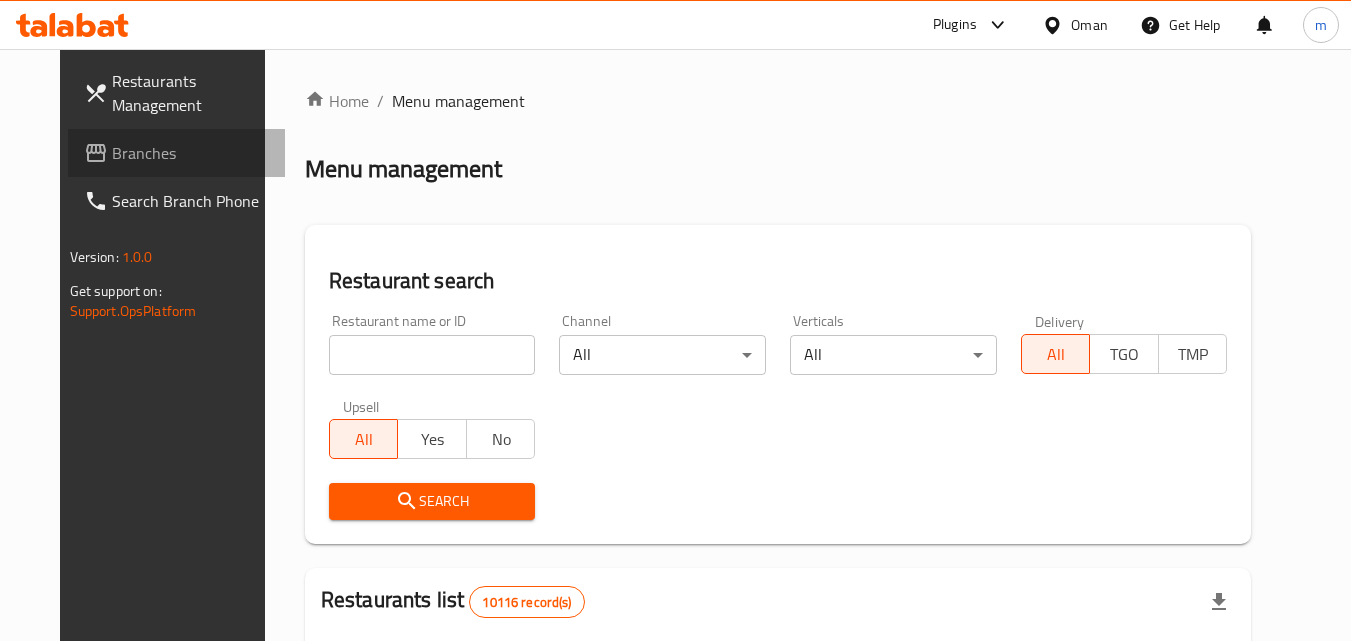 click on "Branches" at bounding box center (191, 153) 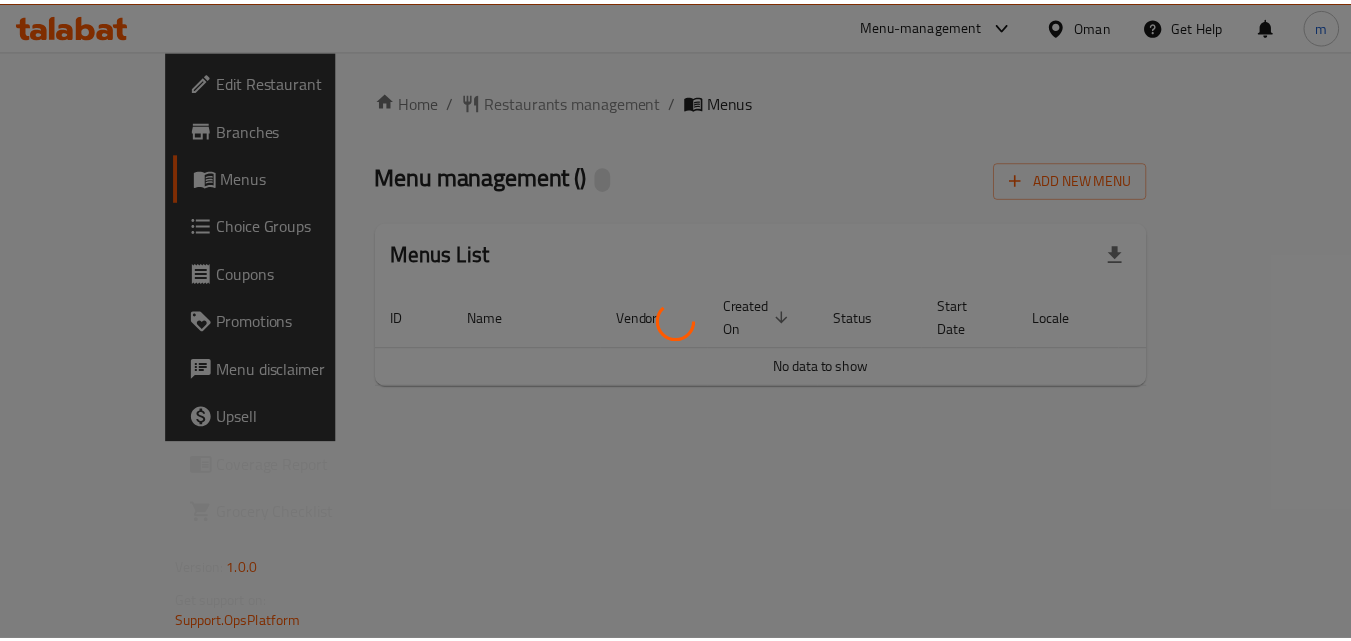 scroll, scrollTop: 0, scrollLeft: 0, axis: both 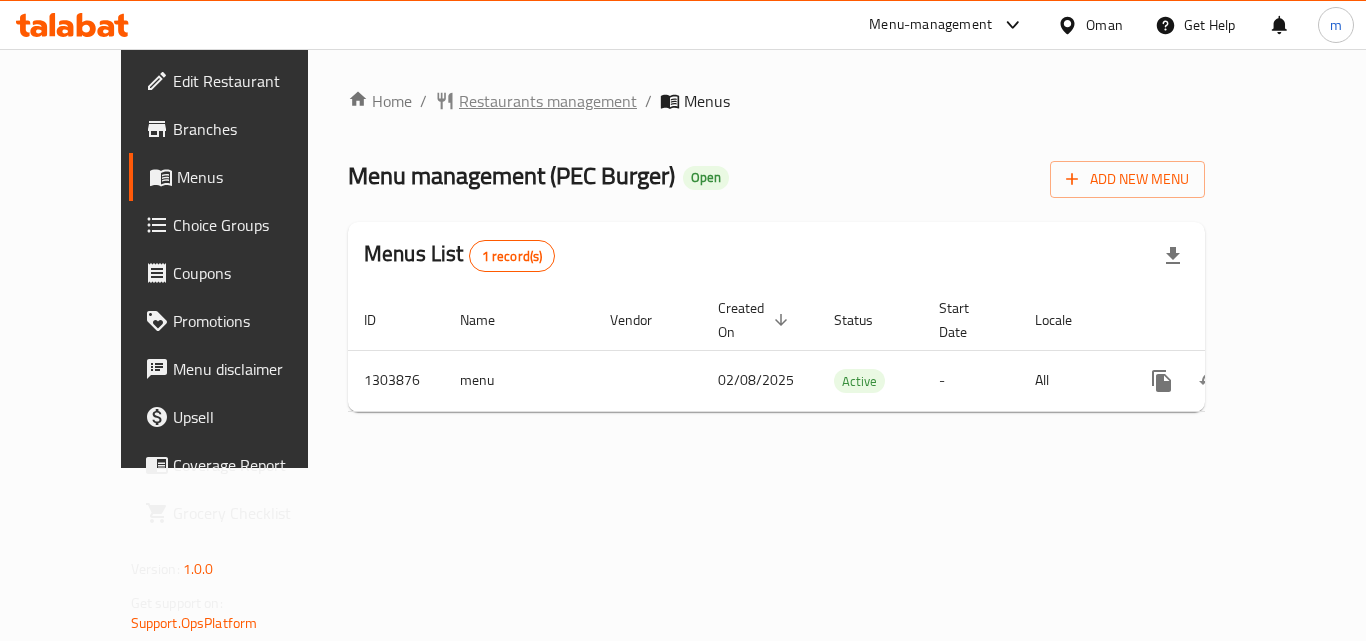 click on "Restaurants management" at bounding box center (548, 101) 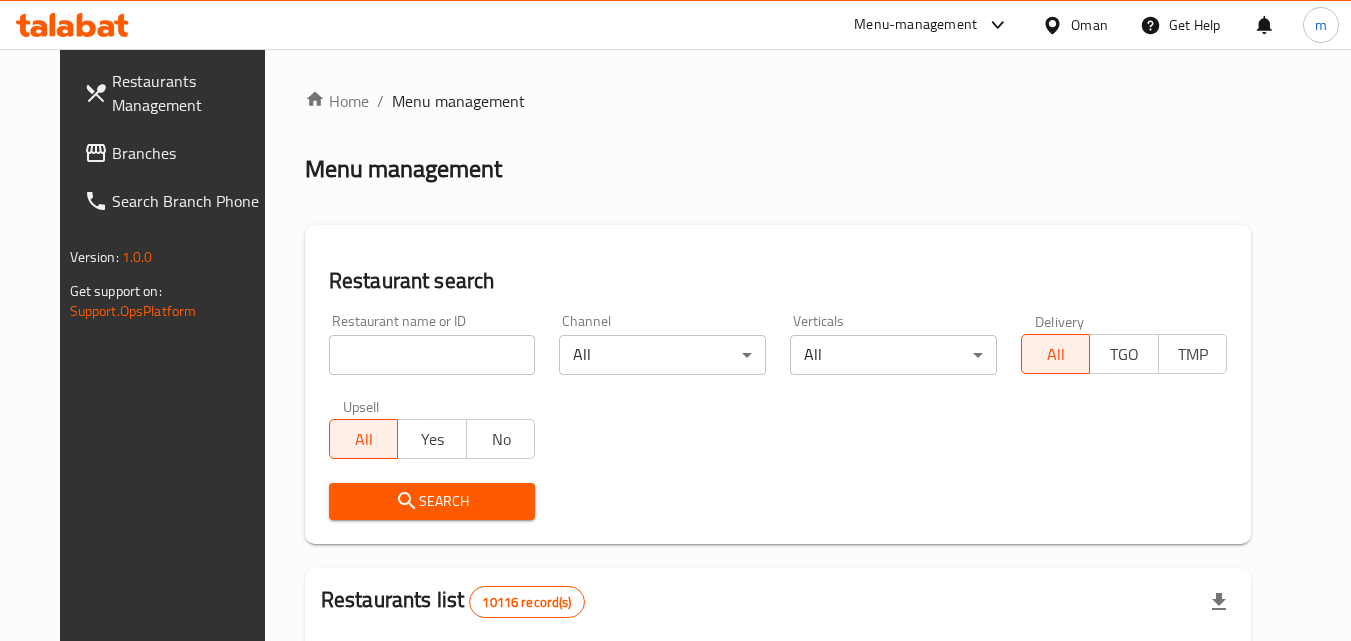 click on "Oman" at bounding box center (1089, 25) 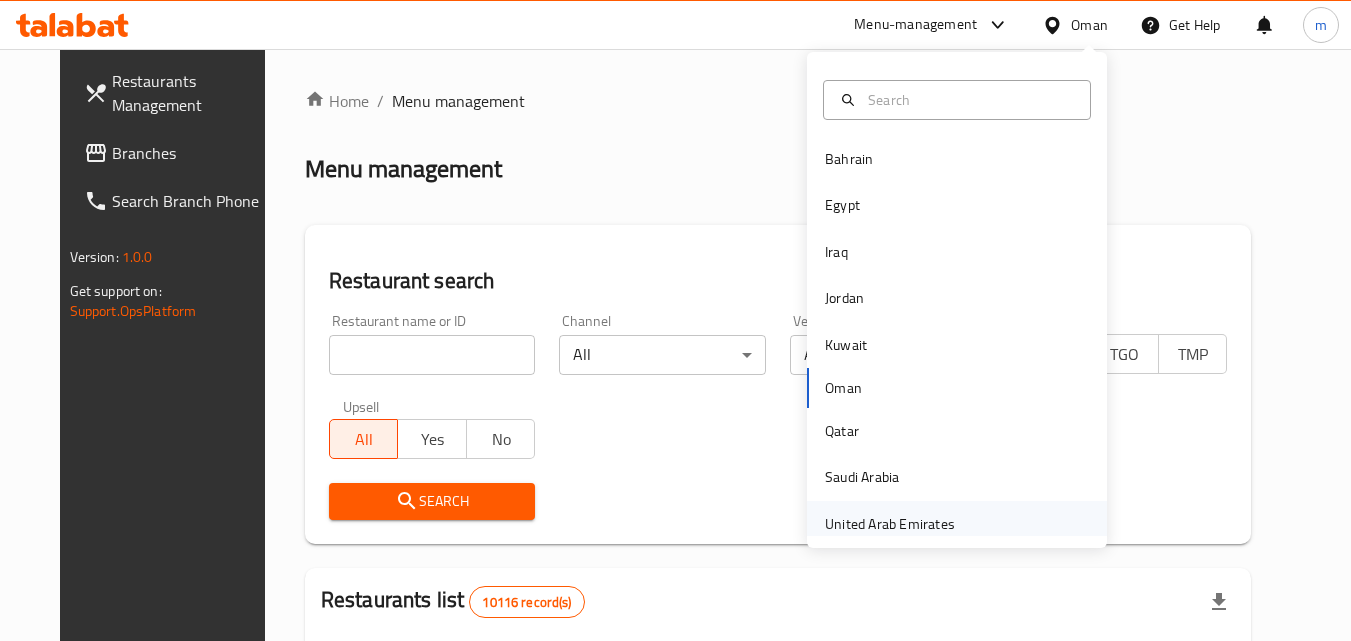click on "United Arab Emirates" at bounding box center [890, 524] 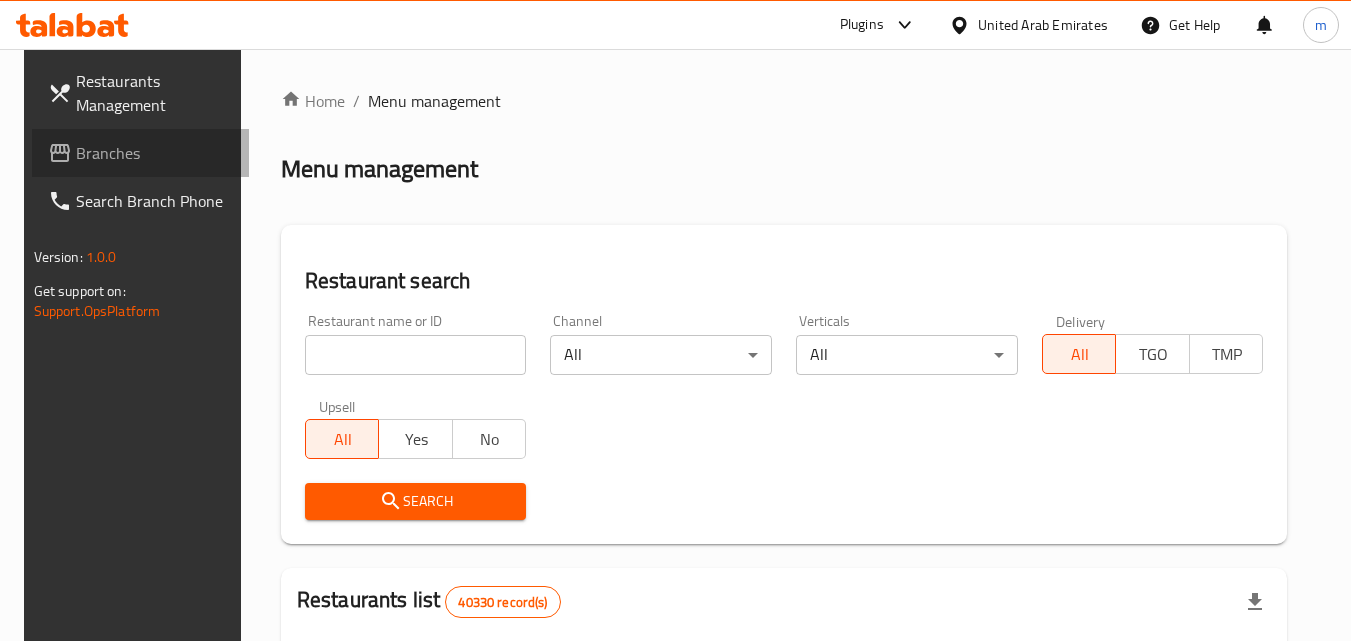 click on "Branches" at bounding box center [141, 153] 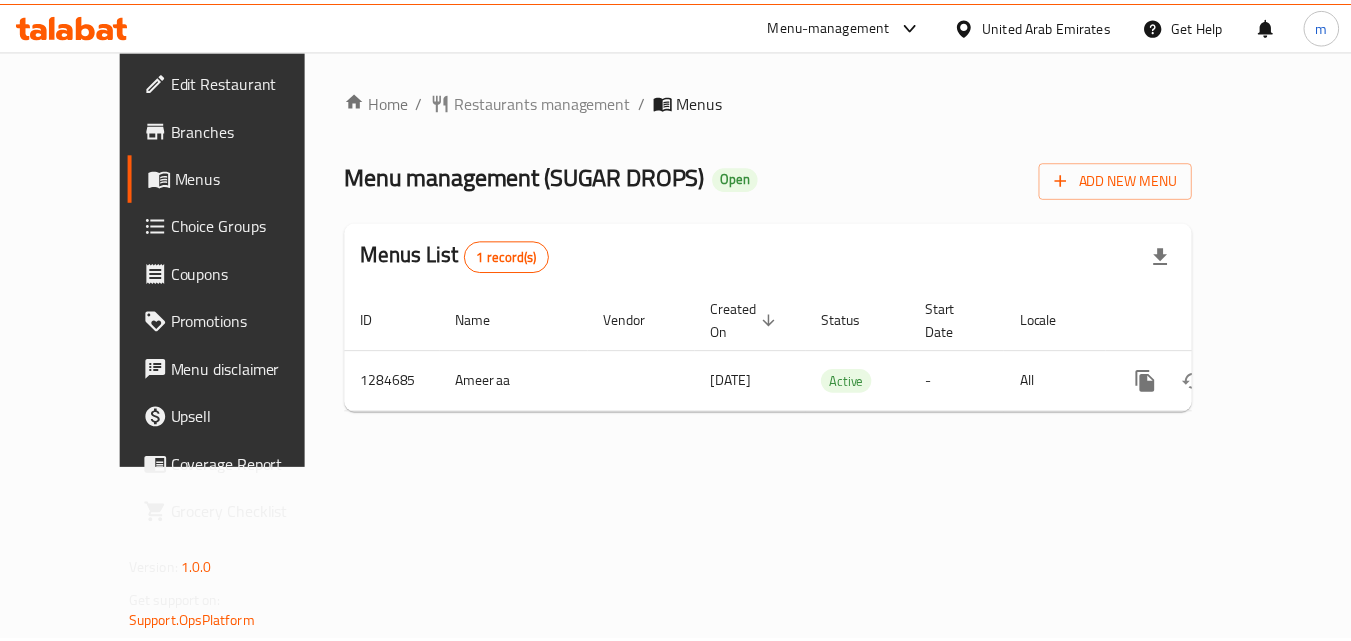 scroll, scrollTop: 0, scrollLeft: 0, axis: both 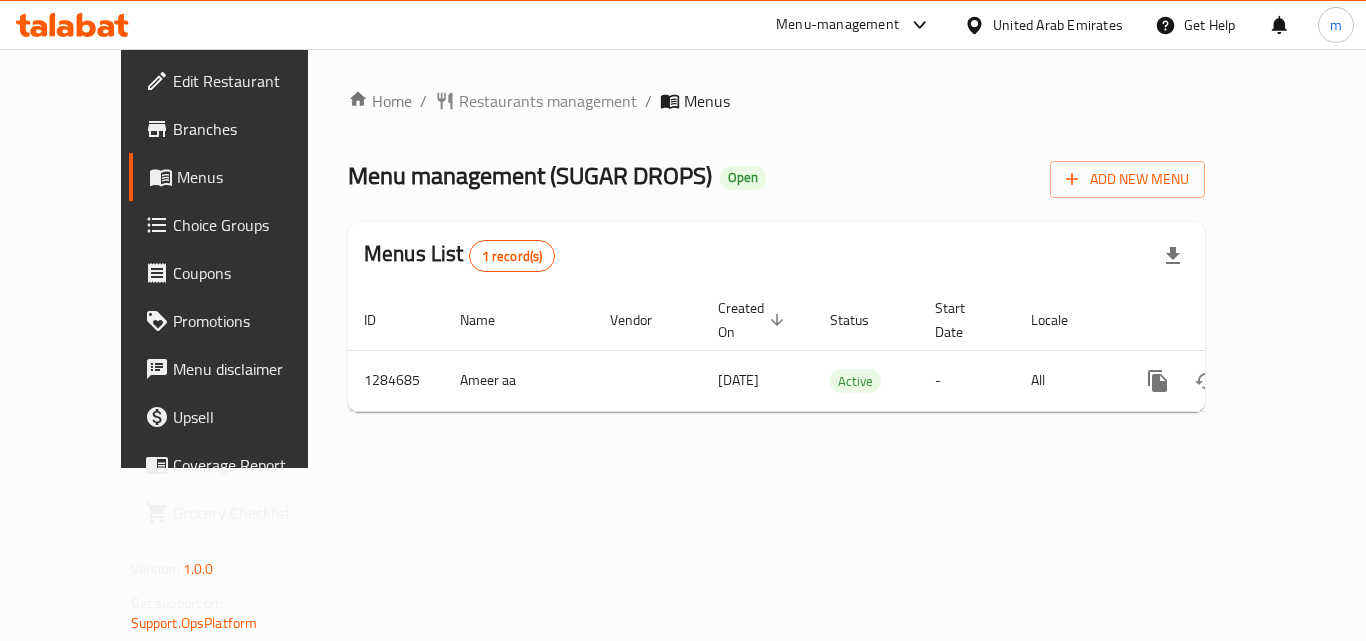 click on "United Arab Emirates" at bounding box center (1058, 25) 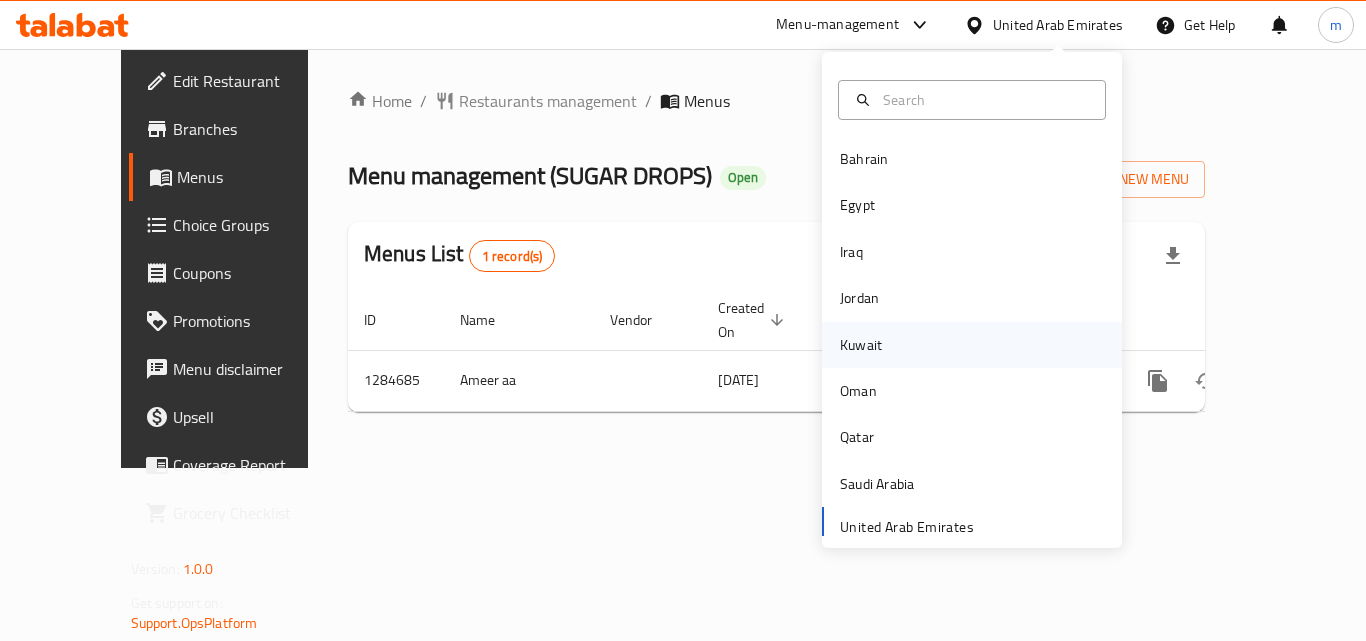 click on "Kuwait" at bounding box center [861, 345] 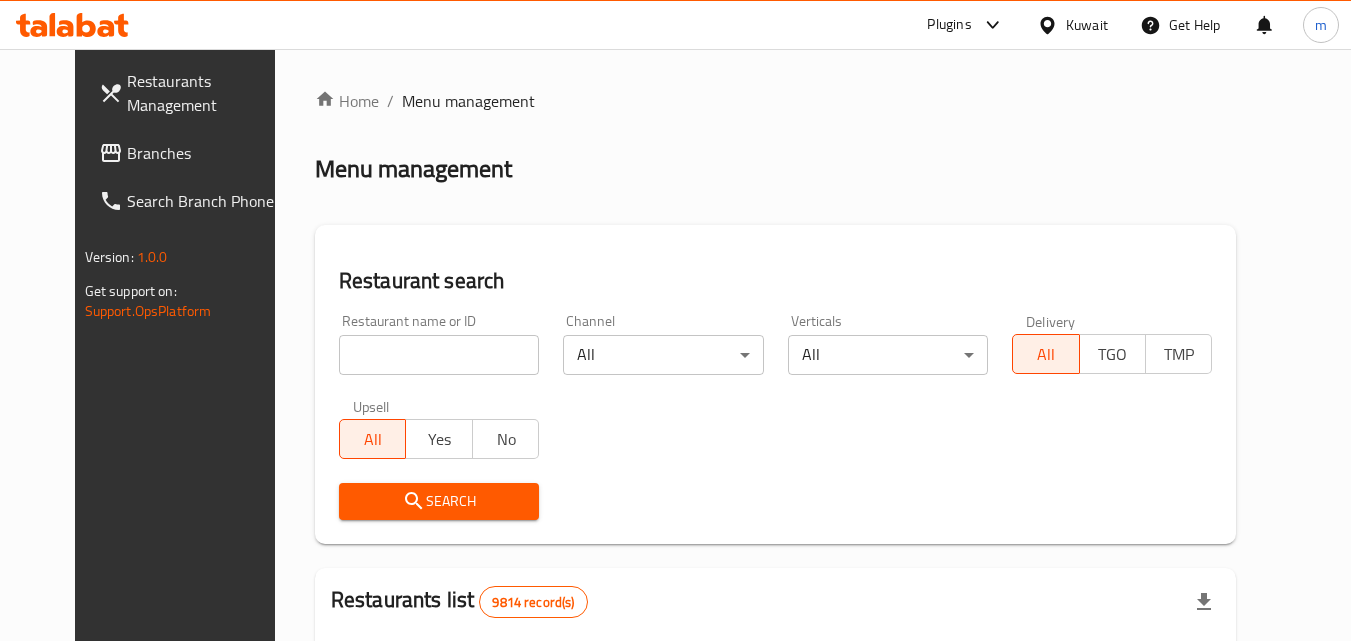click on "Branches" at bounding box center (206, 153) 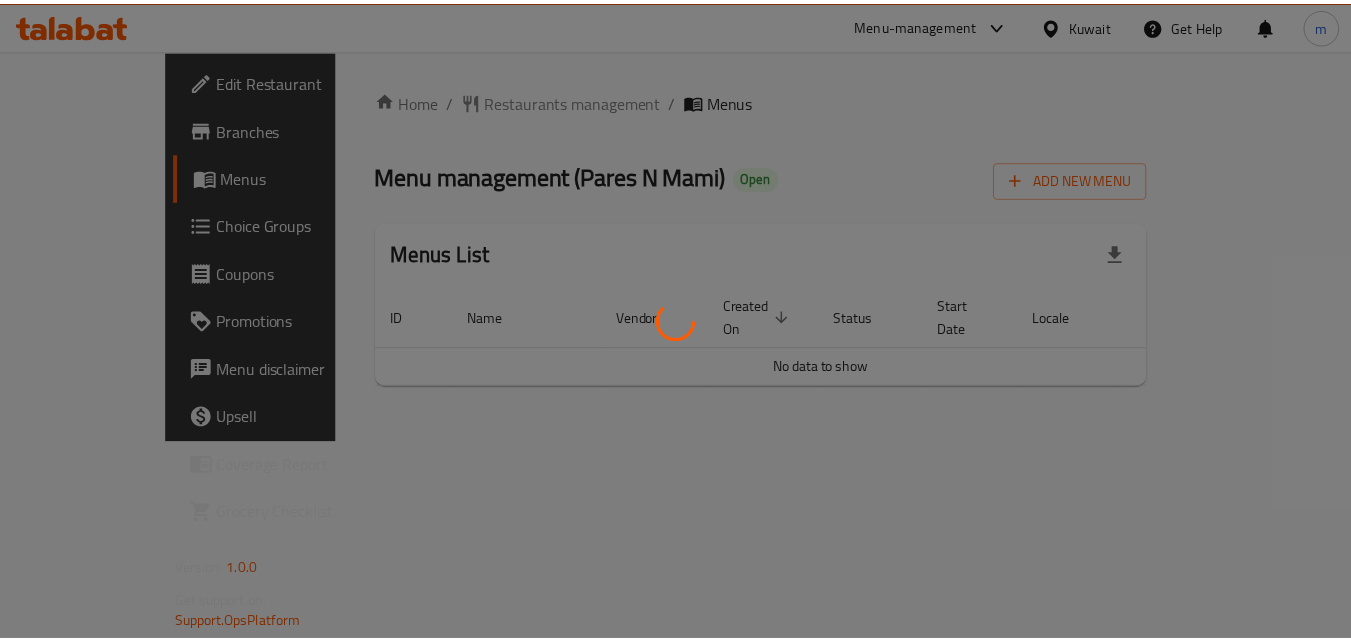 scroll, scrollTop: 0, scrollLeft: 0, axis: both 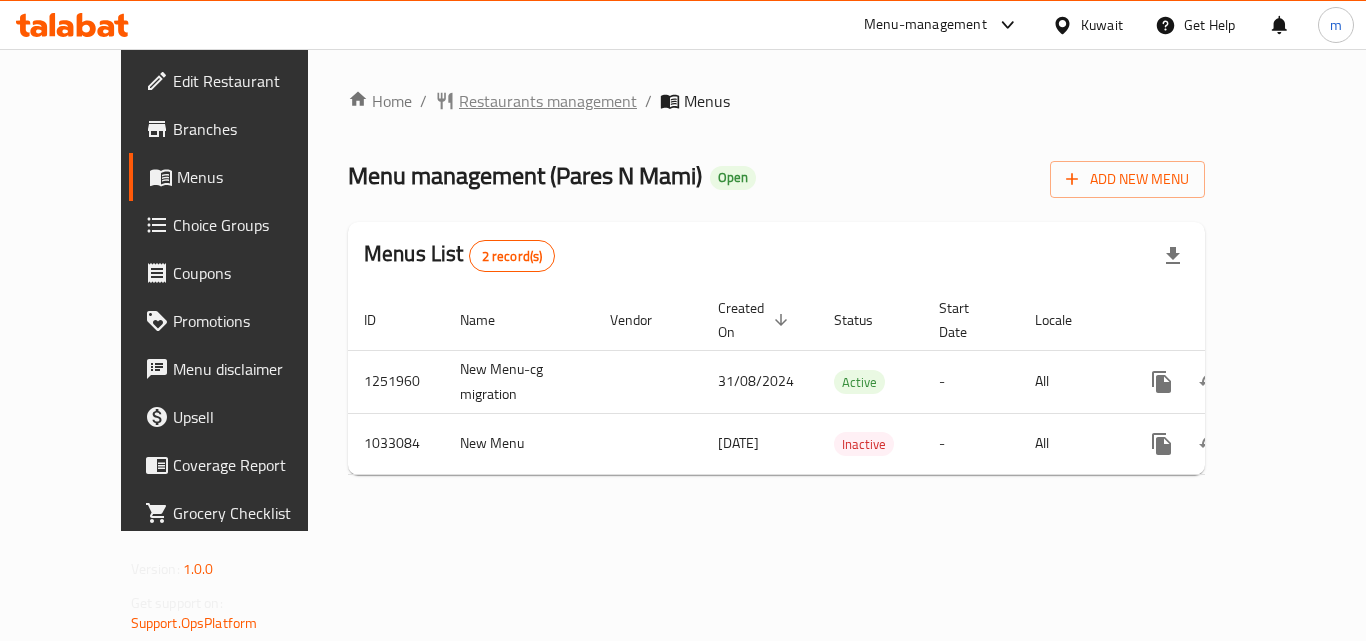 click on "Restaurants management" at bounding box center [548, 101] 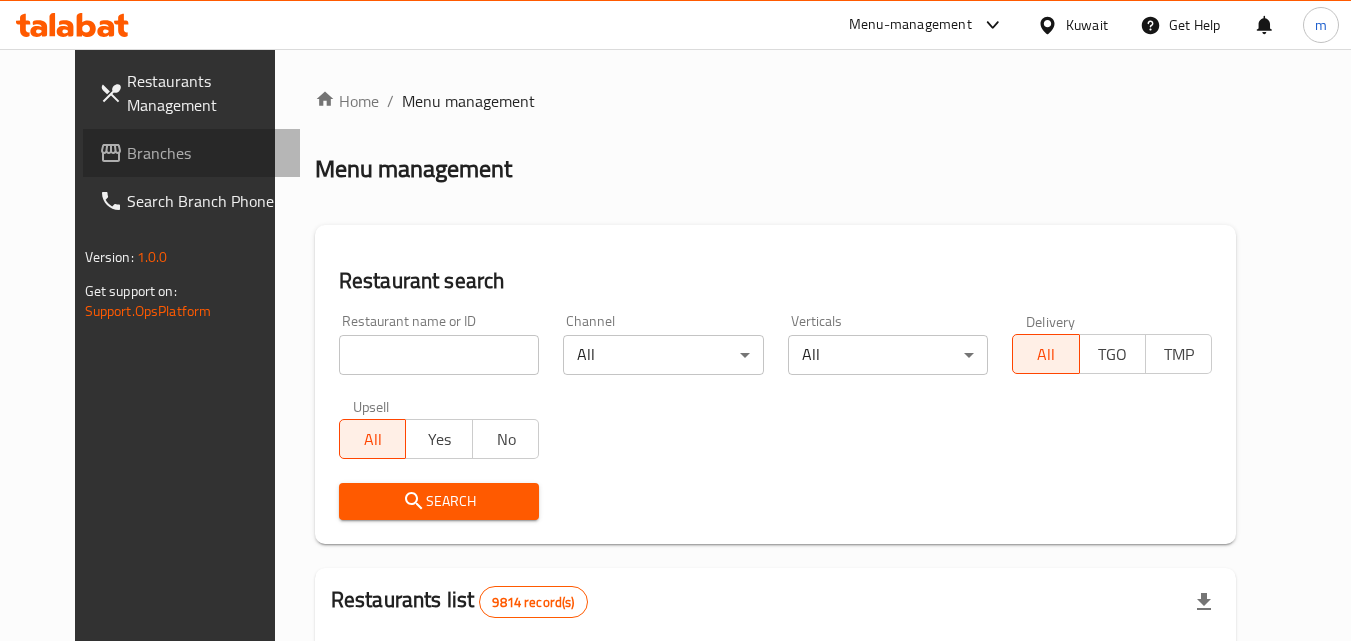 click 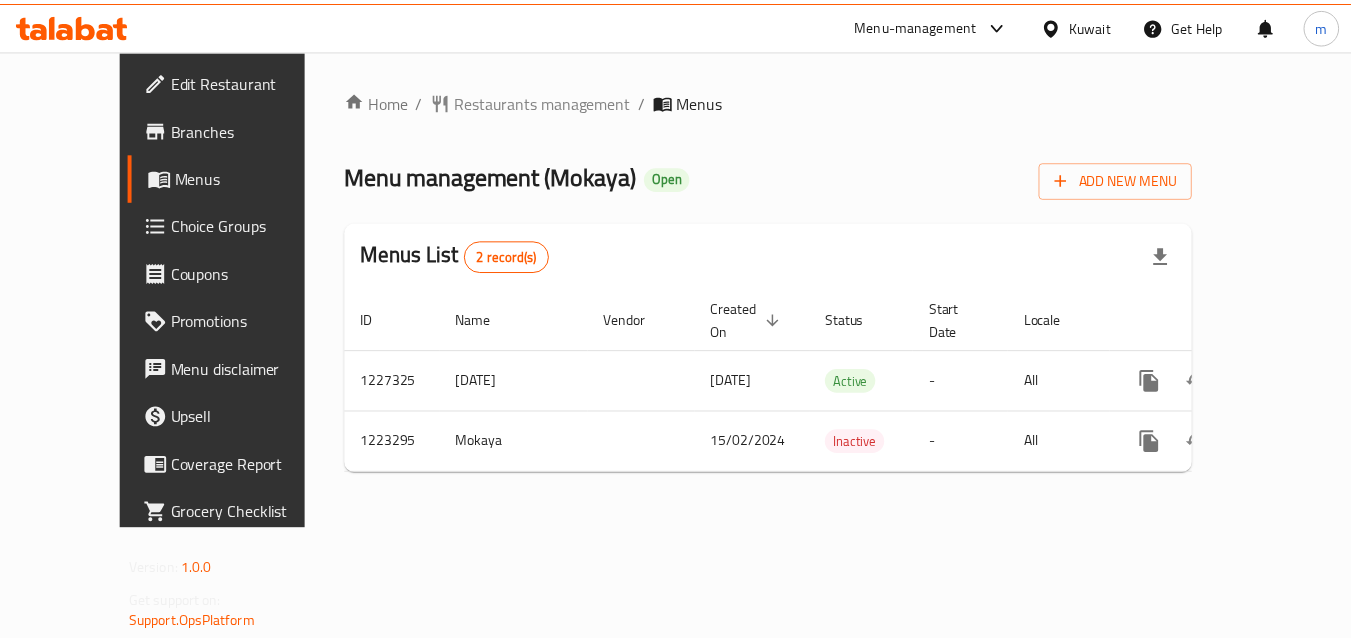 scroll, scrollTop: 0, scrollLeft: 0, axis: both 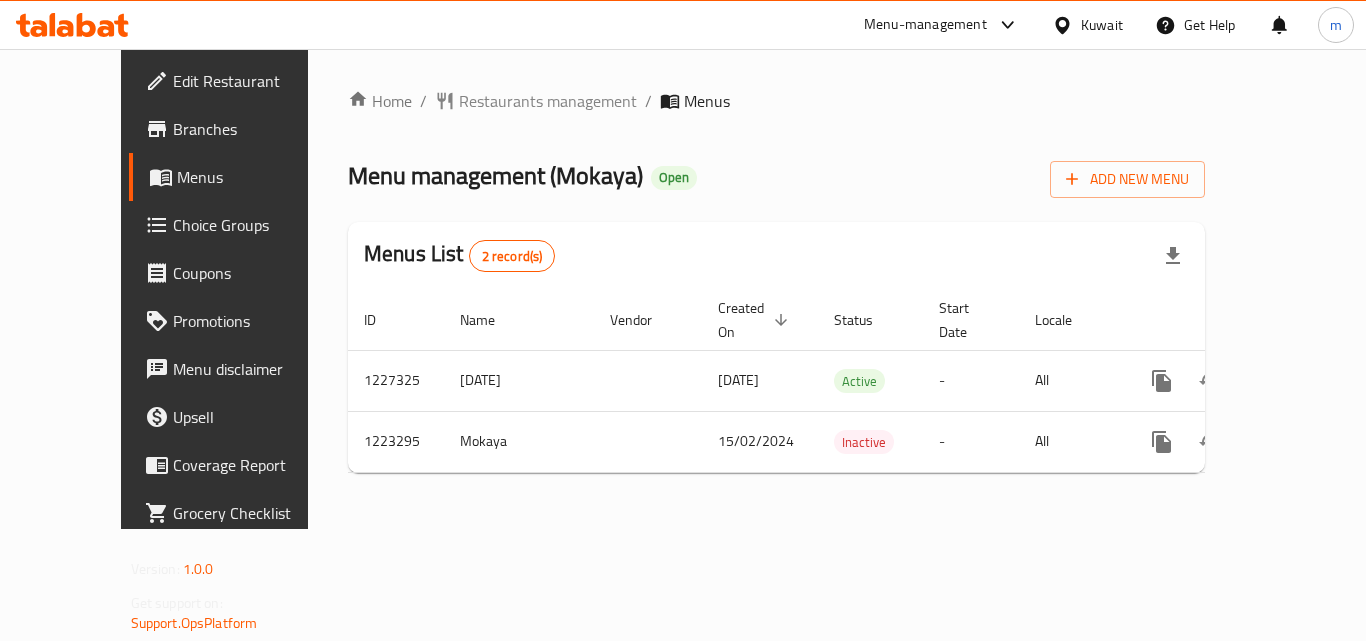 click on "Kuwait" at bounding box center [1102, 25] 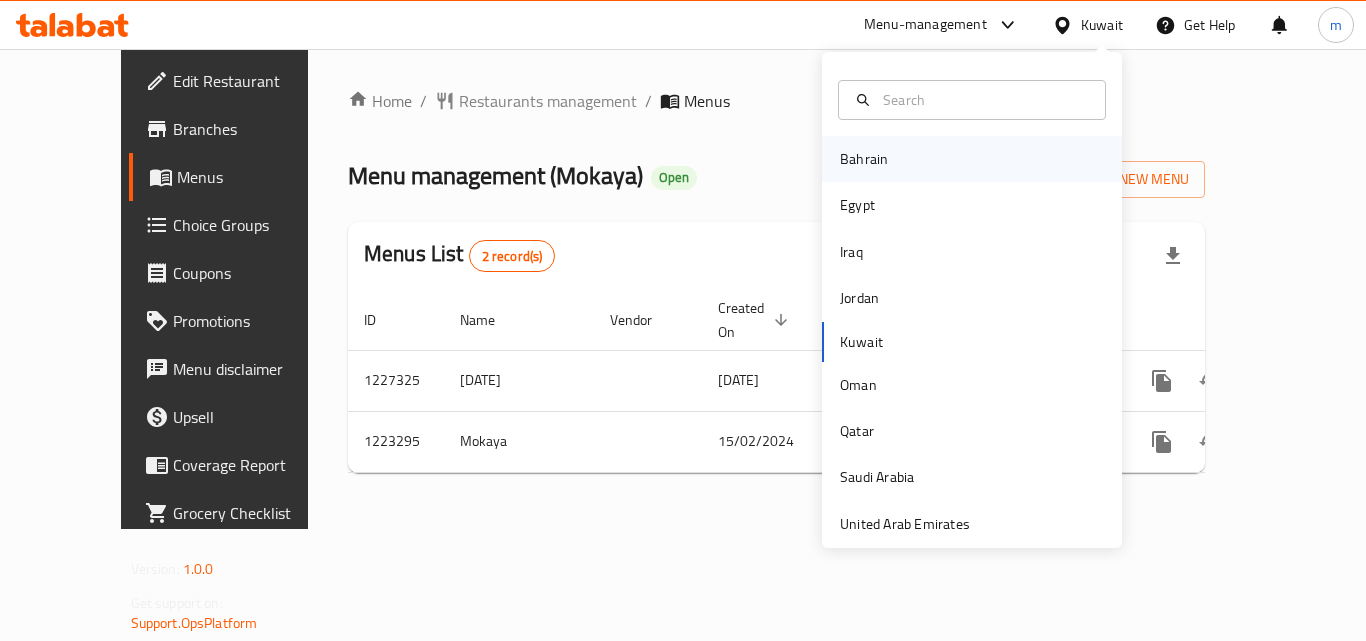 click on "Bahrain" at bounding box center [864, 159] 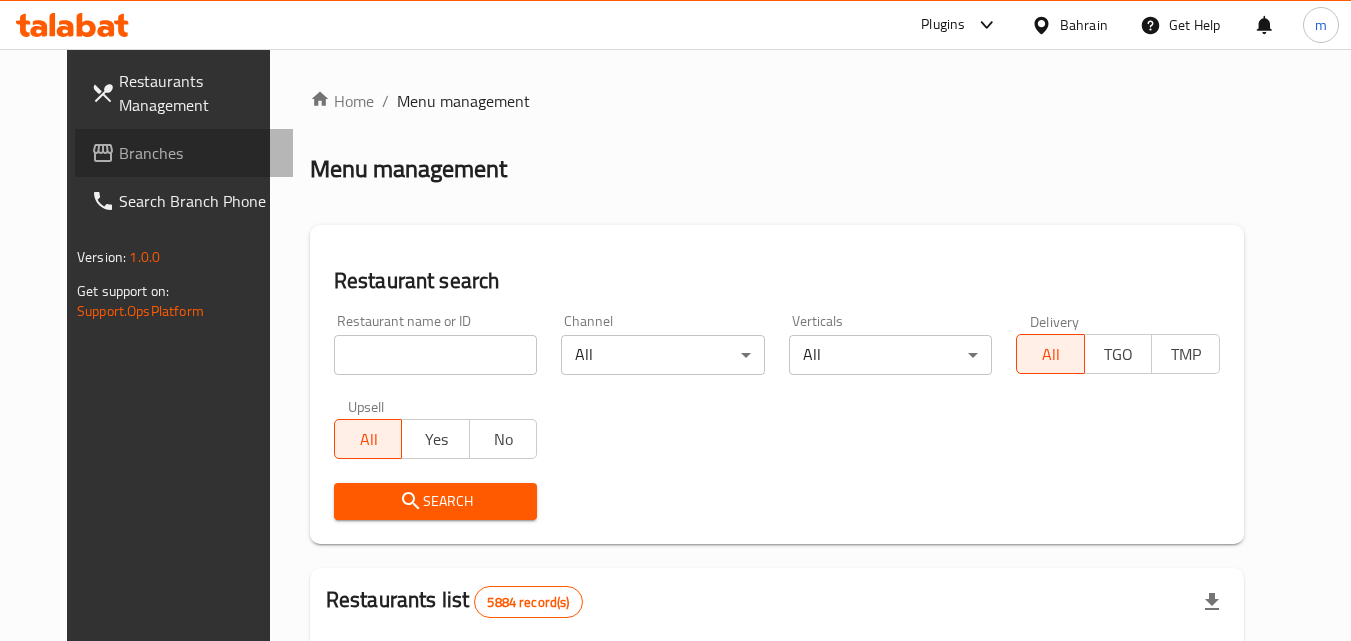 click on "Branches" at bounding box center (198, 153) 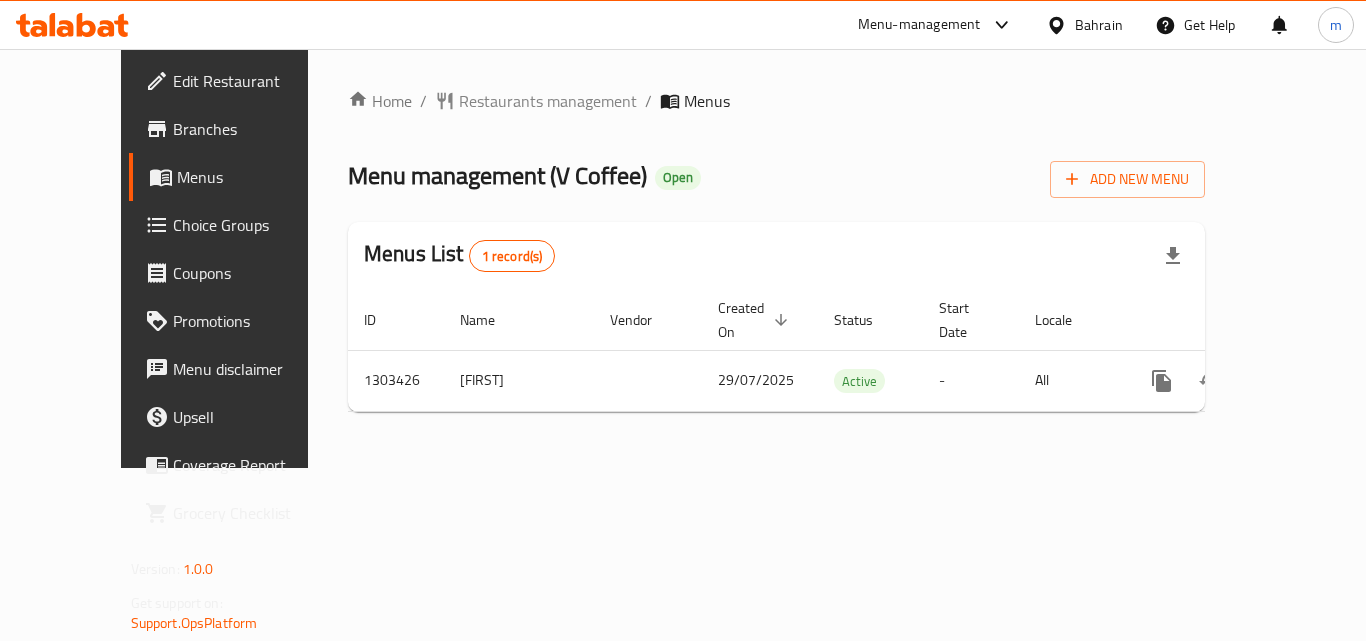 scroll, scrollTop: 0, scrollLeft: 0, axis: both 